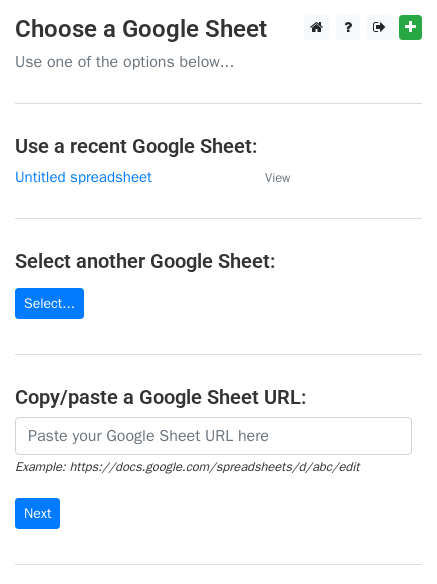 scroll, scrollTop: 0, scrollLeft: 0, axis: both 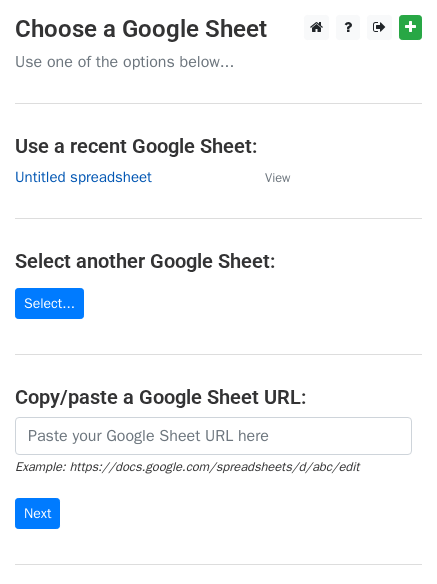 click on "Untitled spreadsheet" at bounding box center (83, 177) 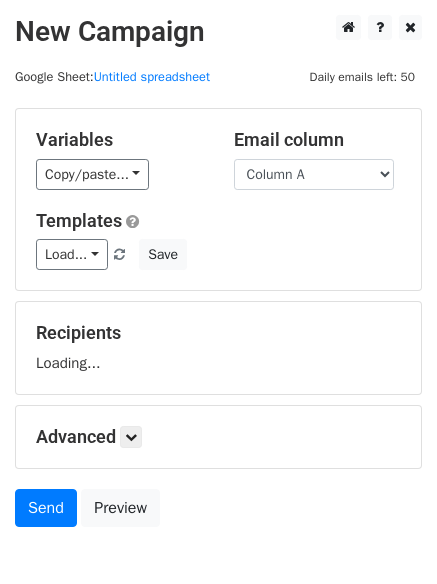 scroll, scrollTop: 0, scrollLeft: 0, axis: both 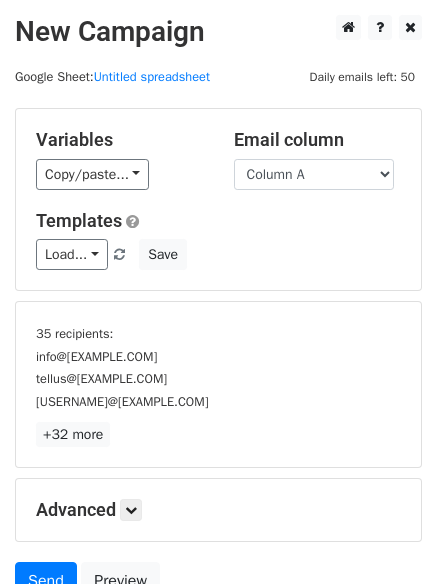 click on "Templates
Load...
No templates saved
Save" at bounding box center (218, 240) 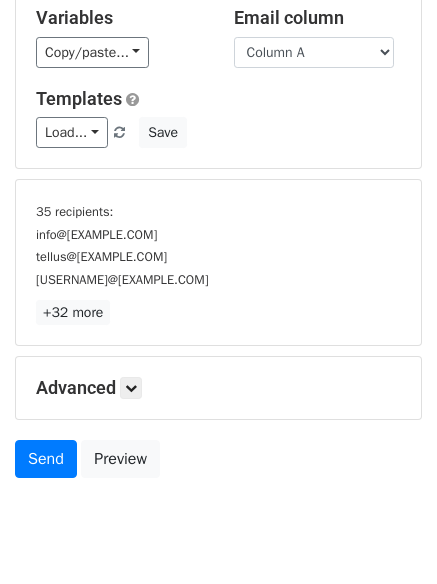 scroll, scrollTop: 186, scrollLeft: 0, axis: vertical 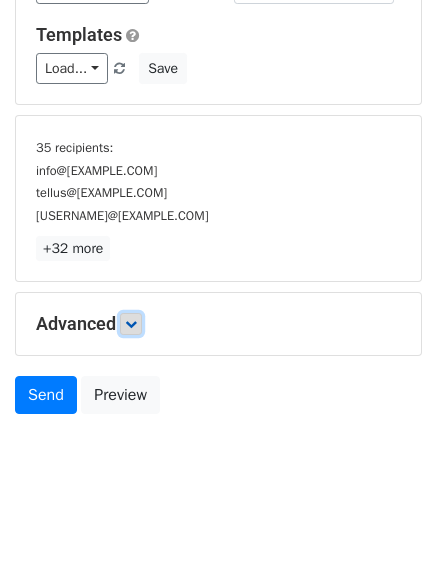 click at bounding box center (131, 324) 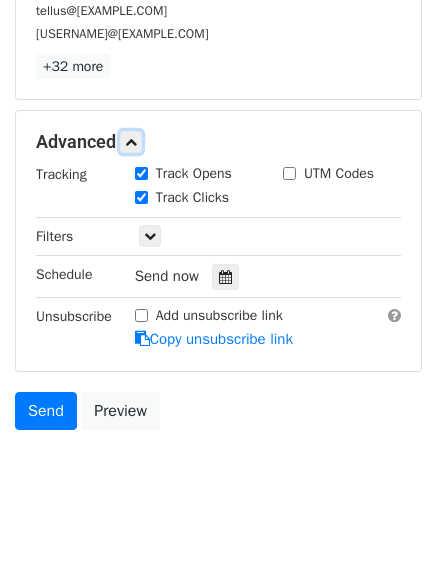 scroll, scrollTop: 382, scrollLeft: 0, axis: vertical 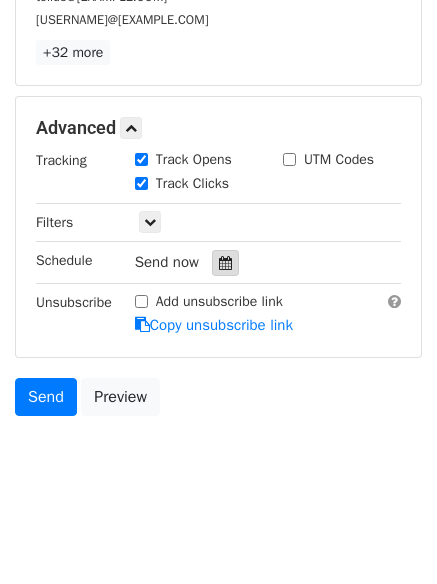 click at bounding box center (225, 263) 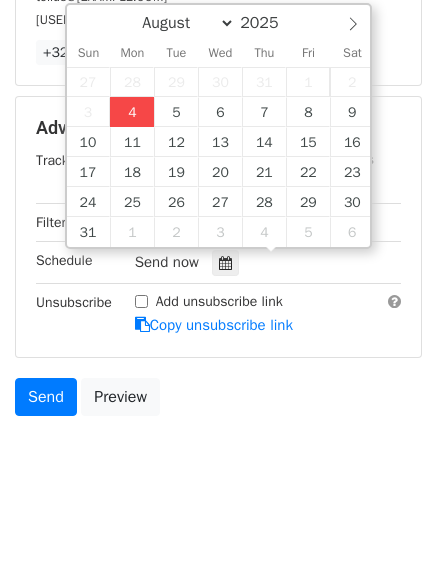 type on "2025-08-04 14:21" 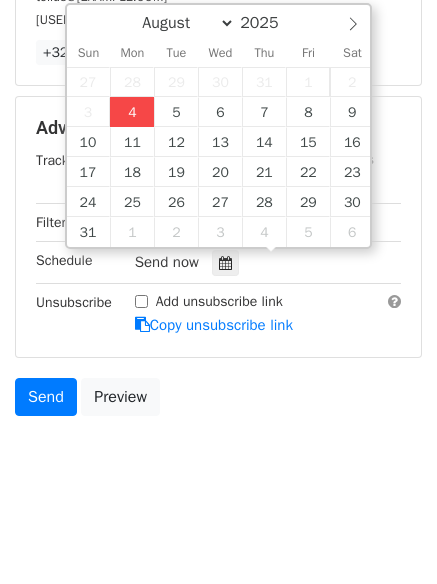 type on "02" 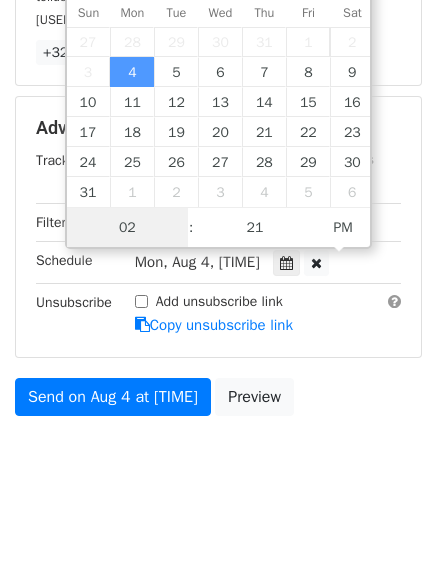 scroll, scrollTop: 1, scrollLeft: 0, axis: vertical 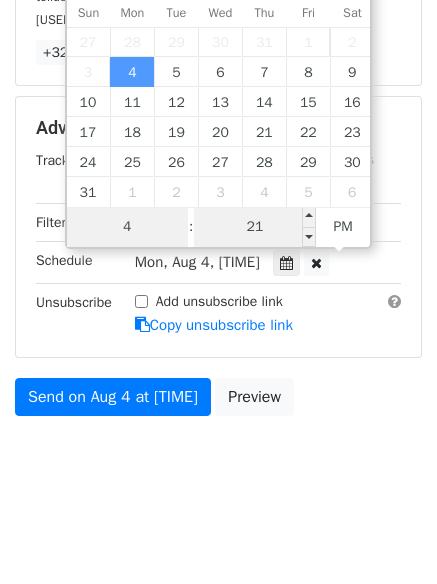 type on "4" 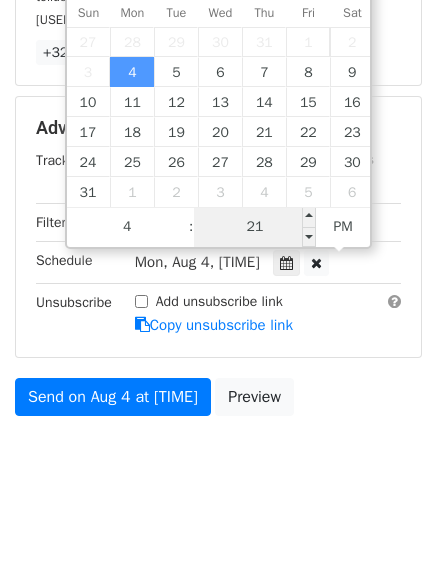 type on "2025-08-04 16:21" 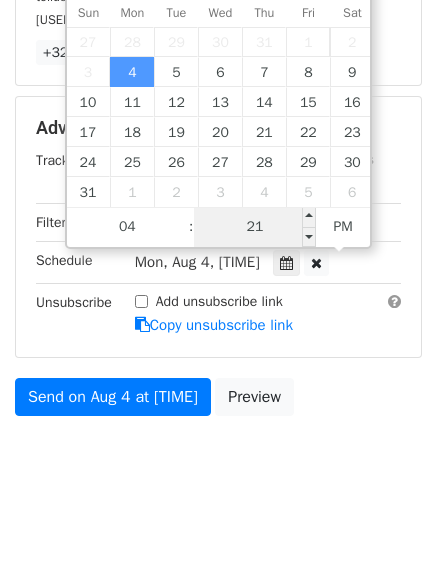 click on "21" at bounding box center (255, 227) 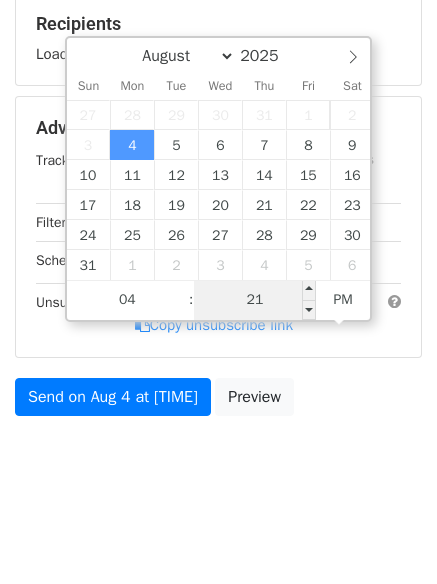 type on "0" 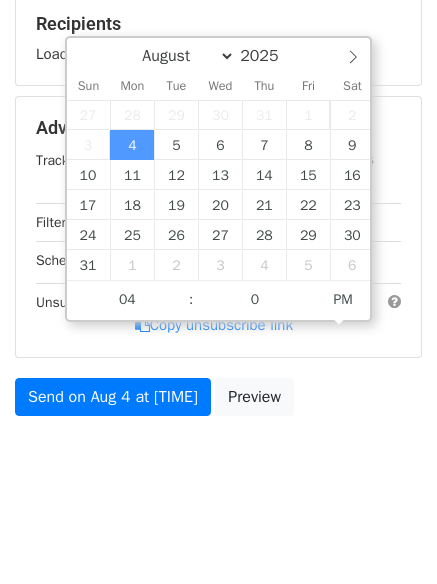 type on "2025-08-04 16:00" 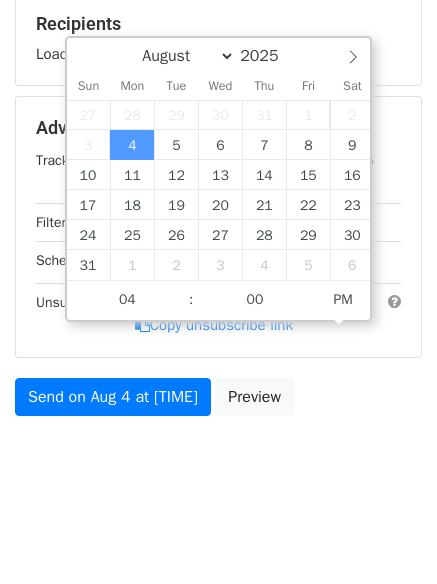 click on "New Campaign
Daily emails left: 50
Google Sheet:
Untitled spreadsheet
Variables
Copy/paste...
{{Column A}}
{{Column B}}
{{Column C}}
Email column
Column A
Column B
Column C
Templates
Load...
No templates saved
Save
Recipients Loading...
Advanced
Tracking
Track Opens
UTM Codes
Track Clicks
Filters
Only include spreadsheet rows that match the following filters:
Schedule
Mon, Aug 4, 4:21pm
2025-08-04 16:00
Unsubscribe
Add unsubscribe link
Copy unsubscribe link
Send on Aug 4 at 4:21pm
Preview
August September October November December 2025
Sun Mon Tue Wed Thu Fri Sat
27 28 29 30 31 1 2" at bounding box center (218, 138) 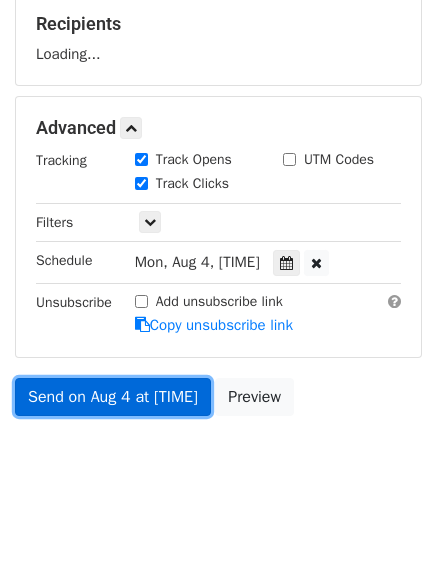 click on "Send on Aug 4 at 4:00pm" at bounding box center [113, 397] 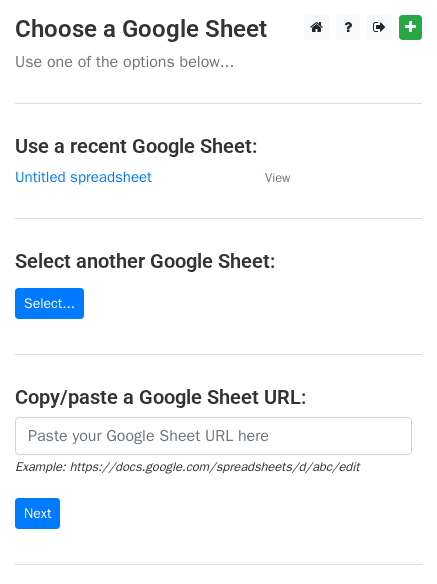 scroll, scrollTop: 0, scrollLeft: 0, axis: both 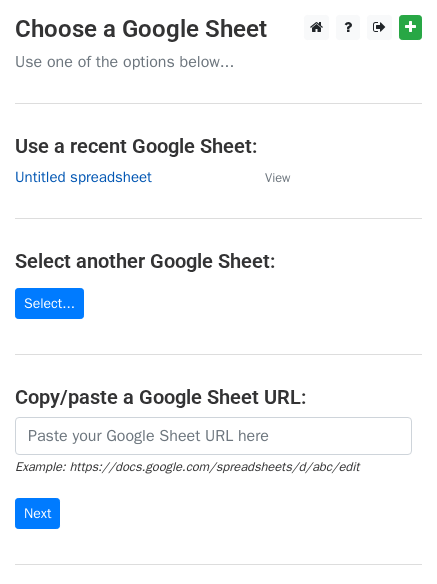 click on "Untitled spreadsheet" at bounding box center (83, 177) 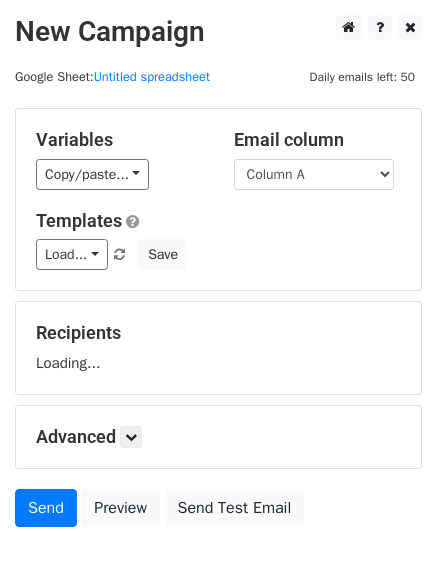scroll, scrollTop: 0, scrollLeft: 0, axis: both 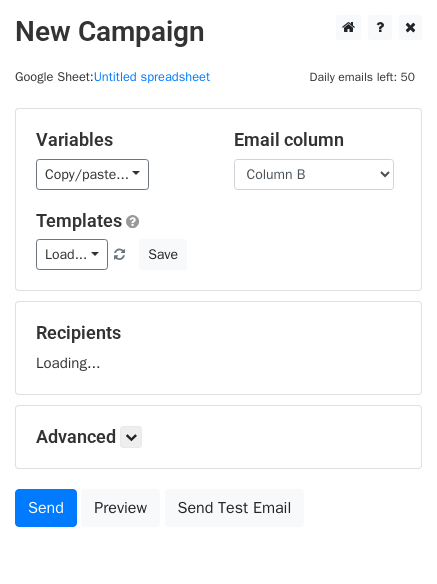click on "Column A
Column B
Column C" at bounding box center (314, 174) 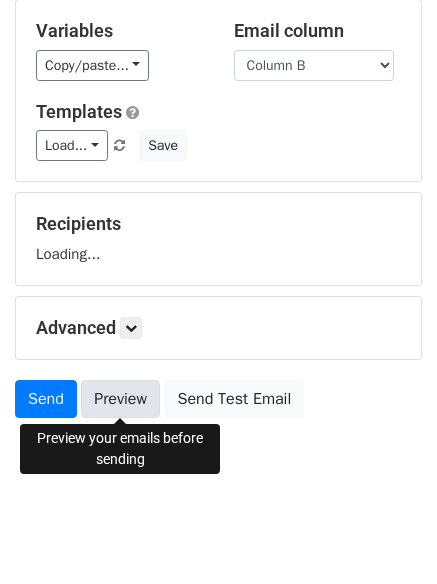 scroll, scrollTop: 113, scrollLeft: 0, axis: vertical 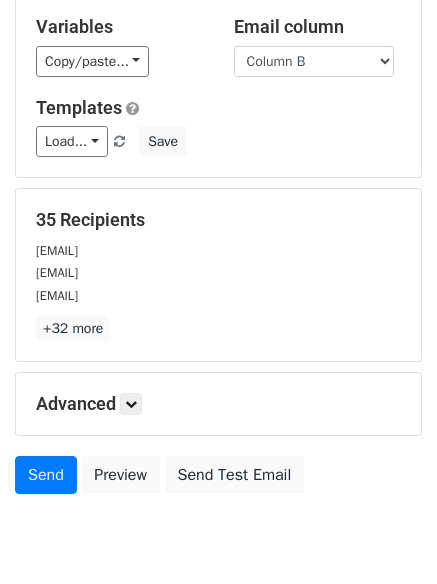 click on "+32 more" at bounding box center (218, 328) 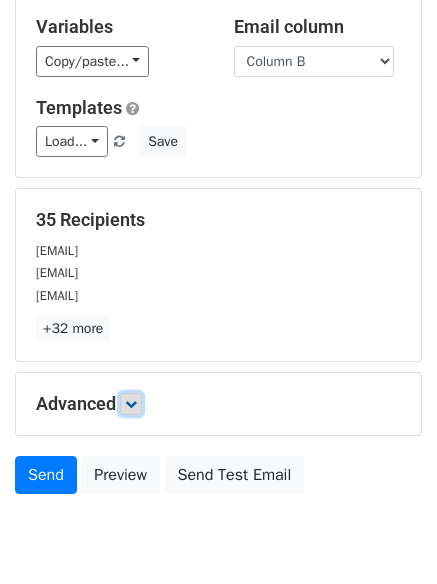 click at bounding box center [131, 404] 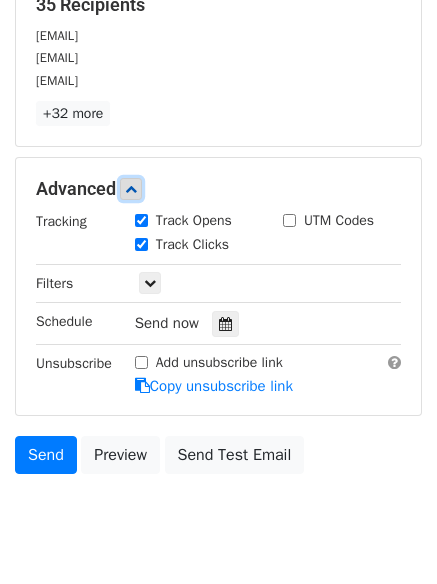 scroll, scrollTop: 357, scrollLeft: 0, axis: vertical 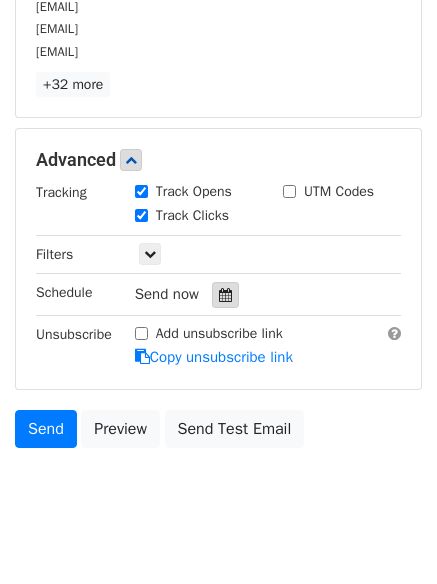 click at bounding box center (225, 295) 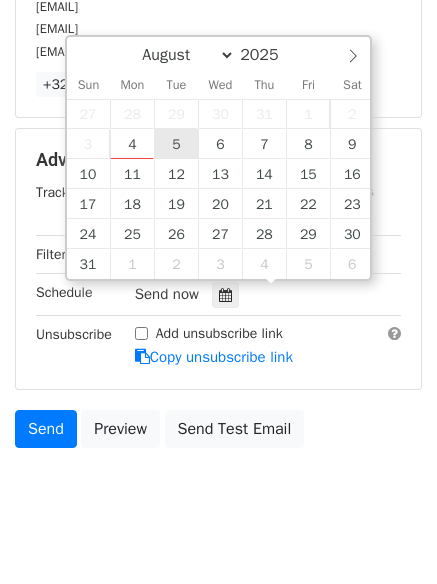 type on "2025-08-05 12:00" 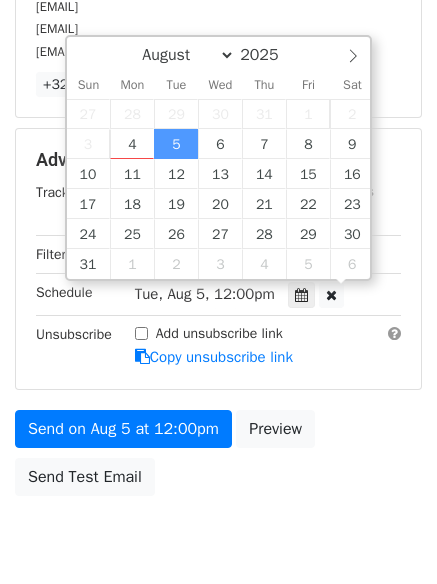 scroll, scrollTop: 1, scrollLeft: 0, axis: vertical 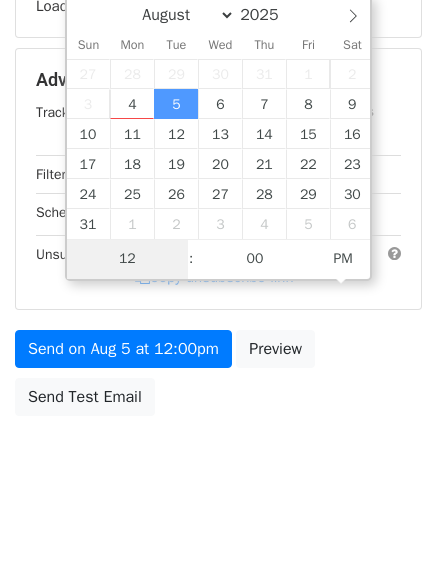 type on "5" 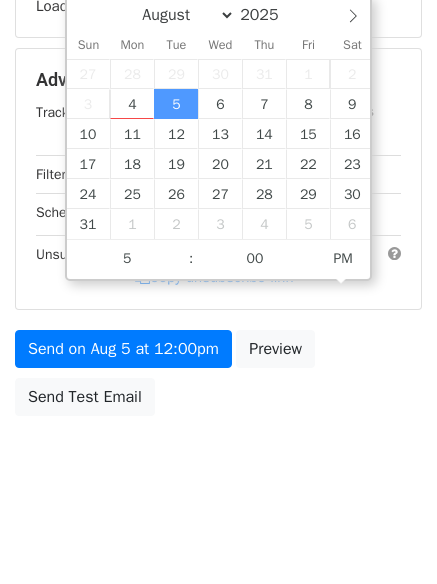type on "[DATE] [TIME]" 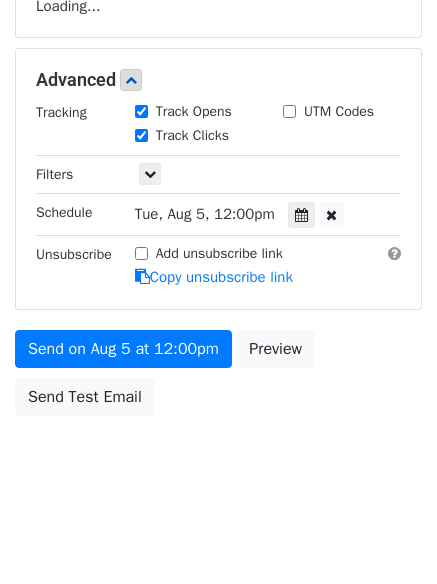 click on "New Campaign
Daily emails left: 50
Google Sheet:
Untitled spreadsheet
Variables
Copy/paste...
{{Column A}}
{{Column B}}
{{Column C}}
Email column
Column A
Column B
Column C
Templates
Load...
No templates saved
Save
Recipients Loading...
Advanced
Tracking
Track Opens
UTM Codes
Track Clicks
Filters
Only include spreadsheet rows that match the following filters:
Schedule
[DATE], [TIME]
[DATE] [TIME]
Unsubscribe
Add unsubscribe link
Copy unsubscribe link
Send on [DATE] at [TIME]
Preview
Send Test Email
August September October November December 2025
Sun Mon Tue Wed Thu Fri Sat" at bounding box center [218, 114] 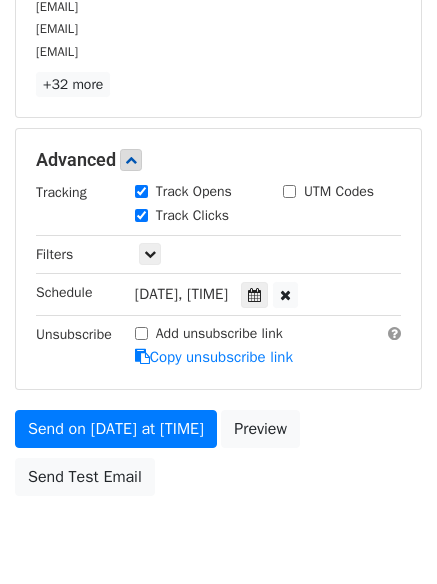 click on "35 Recipients
[EMAIL]
[EMAIL]
[EMAIL]
+32 more
35 Recipients
×
[EMAIL]
[EMAIL]
[EMAIL]
[EMAIL]
[EMAIL]
[EMAIL]
[EMAIL]
[EMAIL]
[EMAIL]
[EMAIL]
[EMAIL]
[EMAIL]
[EMAIL]
[EMAIL]
[EMAIL]
[EMAIL]
[EMAIL]
[EMAIL]
[EMAIL]
[EMAIL]" at bounding box center [218, 128] 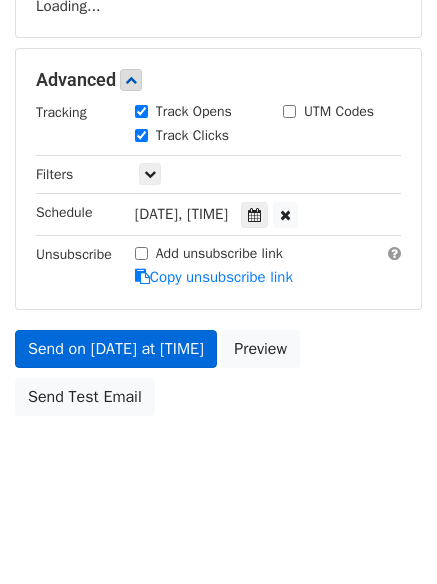 click on "Send on [DATE] at [TIME]
Preview
Send Test Email" at bounding box center [218, 378] 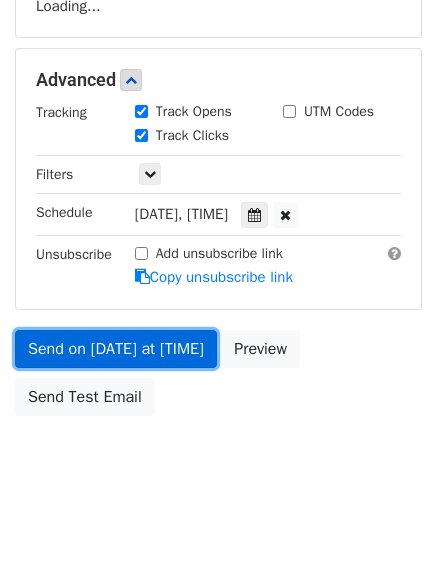 click on "Send on [DATE] at [TIME]" at bounding box center [116, 349] 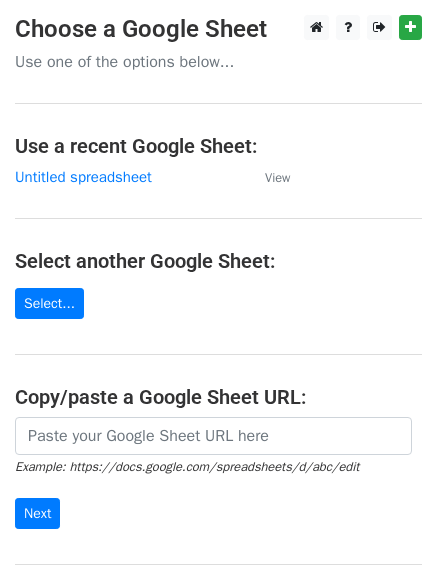 scroll, scrollTop: 0, scrollLeft: 0, axis: both 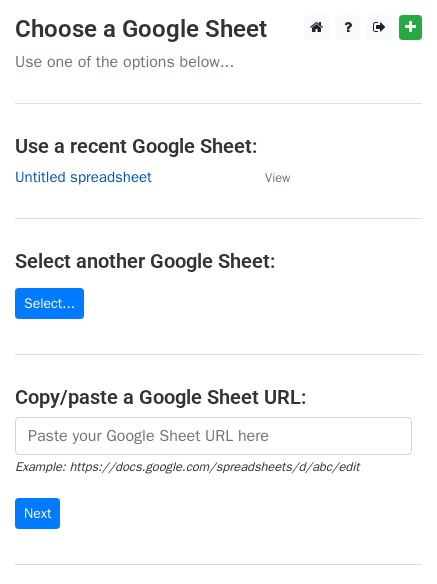 click on "Untitled spreadsheet" at bounding box center (83, 177) 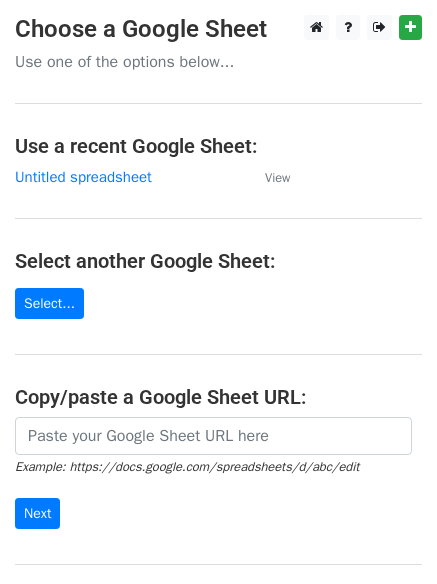 click on "Choose a Google Sheet
Use one of the options below...
Use a recent Google Sheet:
Untitled spreadsheet
View
Select another Google Sheet:
Select...
Copy/paste a Google Sheet URL:
Example:
https://docs.google.com/spreadsheets/d/abc/edit
Next
Google Sheets
Need help?
Help
×
Why do I need to copy/paste a Google Sheet URL?
Normally, MergeMail would show you a list of your Google Sheets to choose from, but because you didn't allow MergeMail access to your Google Drive, it cannot show you a list of your Google Sheets. You can read more about permissions in our  support pages .
If you'd like to see a list of your Google Sheets, you'll need to  sign out of MergeMail  and then sign back in and allow access to your Google Drive.
Are your recipients in a CSV or Excel file?
Import your CSV or Excel file into a Google Sheet  then try again.
Need help with something else?
," at bounding box center [218, 325] 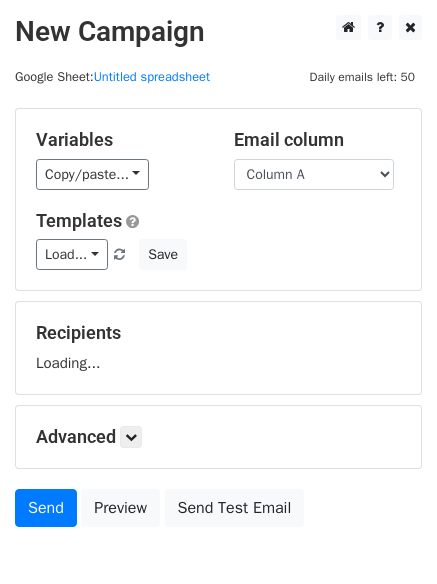 scroll, scrollTop: 0, scrollLeft: 0, axis: both 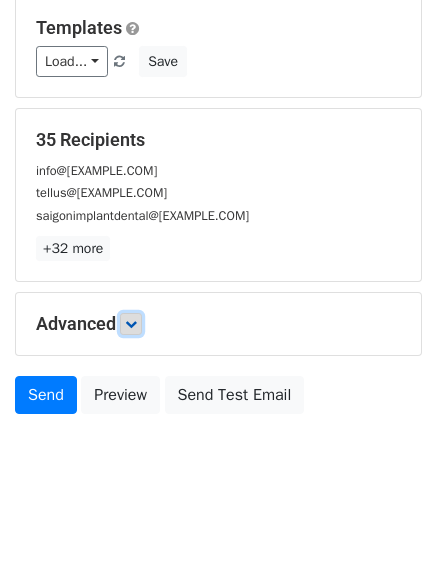 click at bounding box center [131, 324] 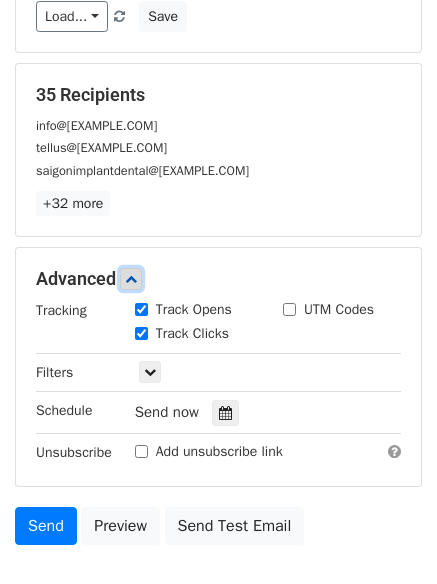 scroll, scrollTop: 316, scrollLeft: 0, axis: vertical 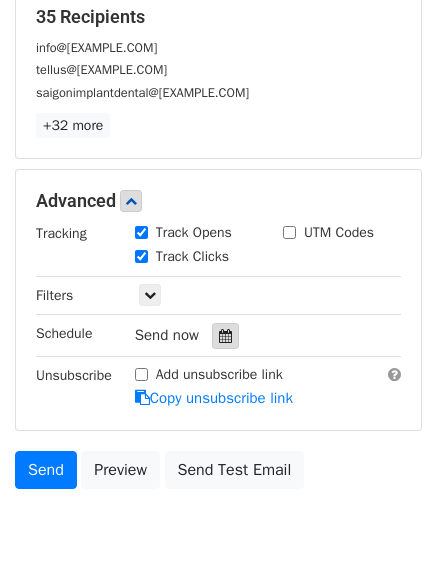 click at bounding box center (225, 336) 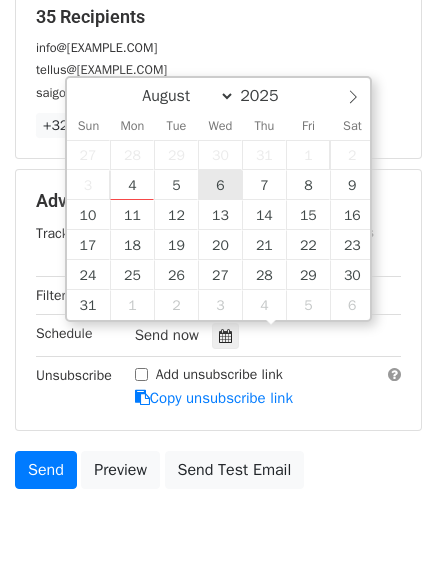 type on "2025-08-06 12:00" 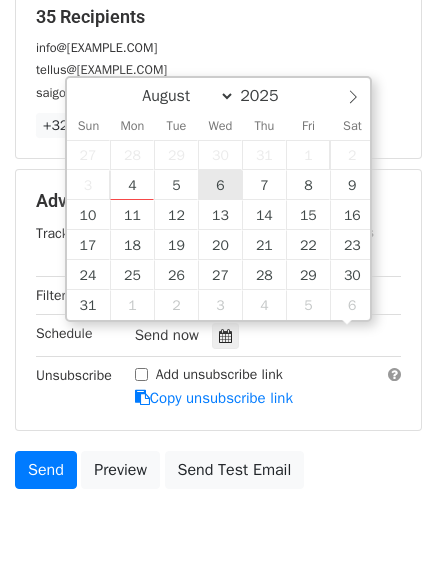 scroll, scrollTop: 1, scrollLeft: 0, axis: vertical 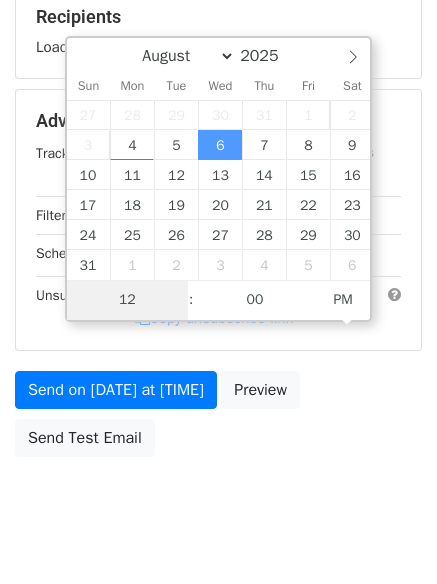type on "6" 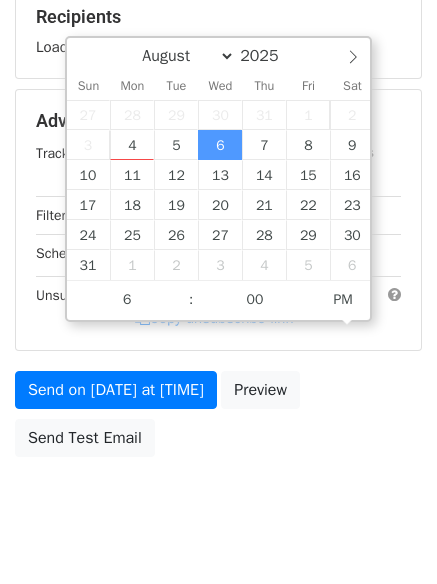 type on "2025-08-06 18:00" 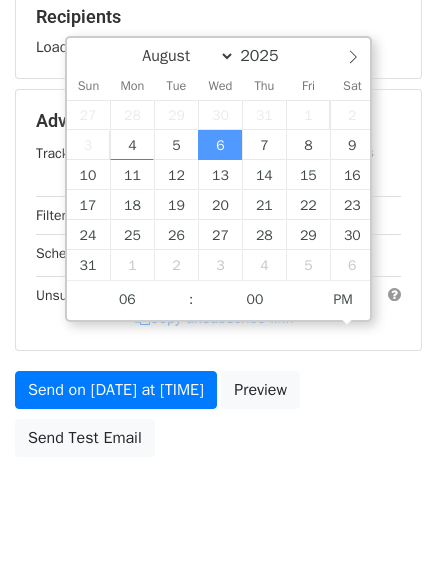 click on "Variables
Copy/paste...
{{Column A}}
{{Column B}}
{{Column C}}
Email column
Column A
Column B
Column C
Templates
Load...
No templates saved
Save
Recipients Loading...
Advanced
Tracking
Track Opens
UTM Codes
Track Clicks
Filters
Only include spreadsheet rows that match the following filters:
Schedule
Wed, Aug 6, 12:00pm
2025-08-06 18:00
Unsubscribe
Add unsubscribe link
Copy unsubscribe link
Send on Aug 6 at 12:00pm
Preview
Send Test Email" at bounding box center [218, 129] 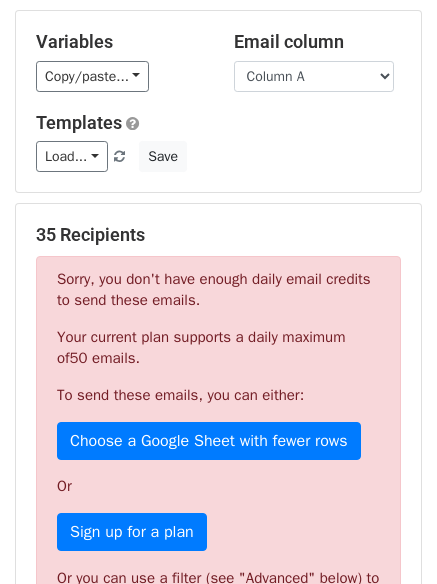 scroll, scrollTop: 0, scrollLeft: 0, axis: both 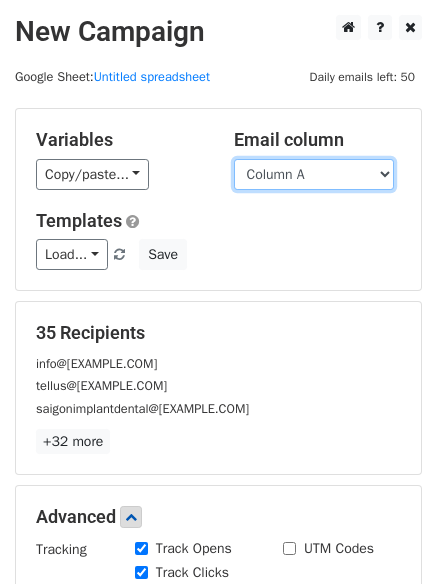 click on "Column A
Column B
Column C" at bounding box center [314, 174] 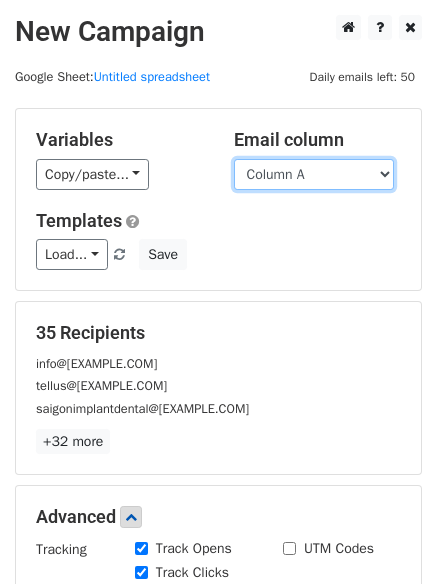 select on "Column C" 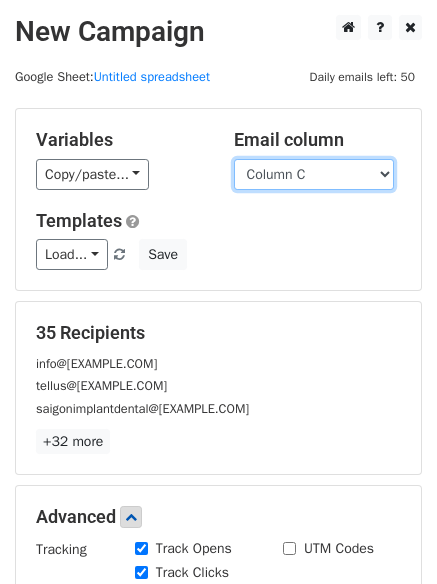 click on "Column A
Column B
Column C" at bounding box center (314, 174) 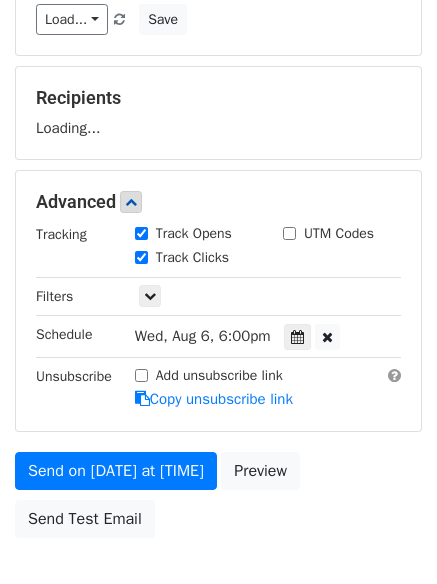 scroll, scrollTop: 357, scrollLeft: 0, axis: vertical 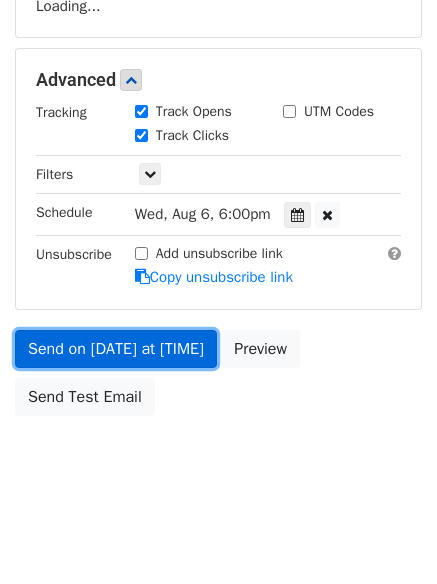 click on "Send on Aug 6 at 6:00pm" at bounding box center [116, 349] 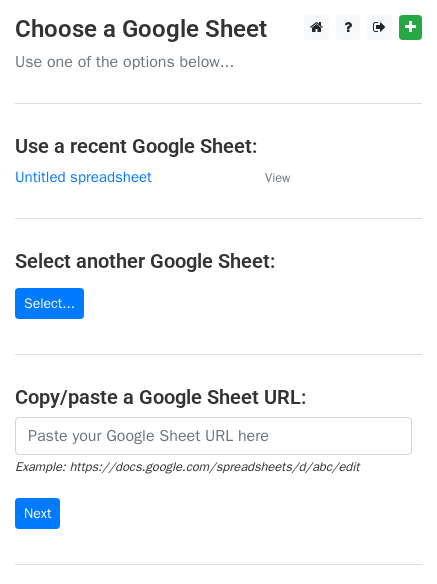 scroll, scrollTop: 0, scrollLeft: 0, axis: both 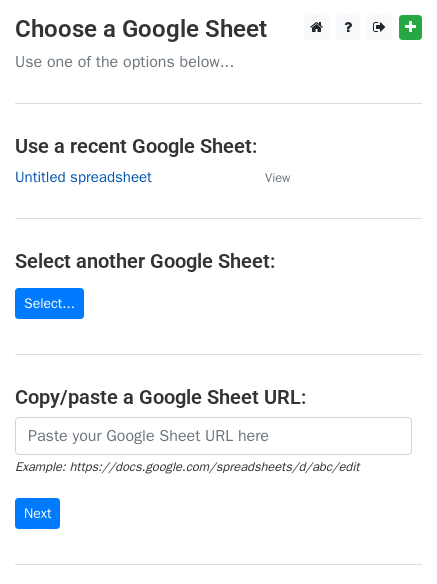 click on "Untitled spreadsheet" at bounding box center (83, 177) 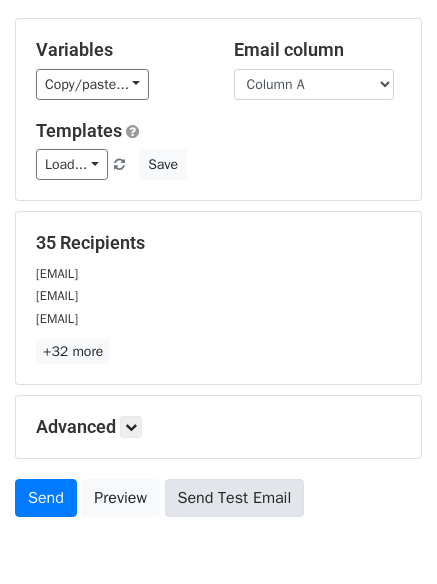 scroll, scrollTop: 193, scrollLeft: 0, axis: vertical 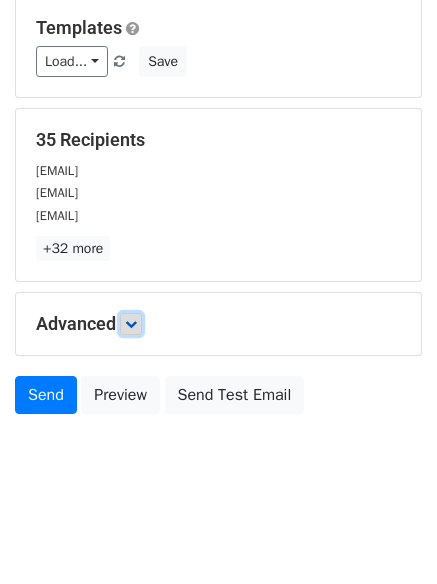 click at bounding box center [131, 324] 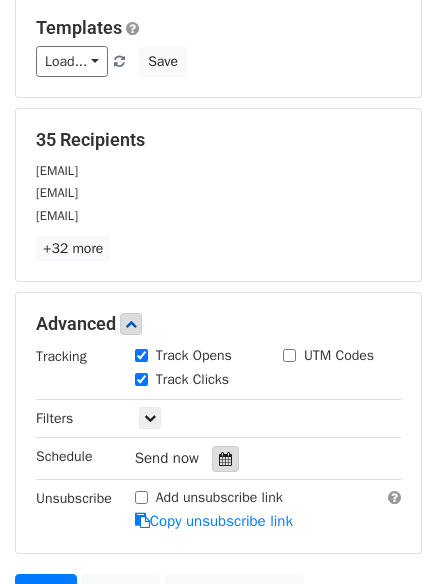 click at bounding box center [225, 459] 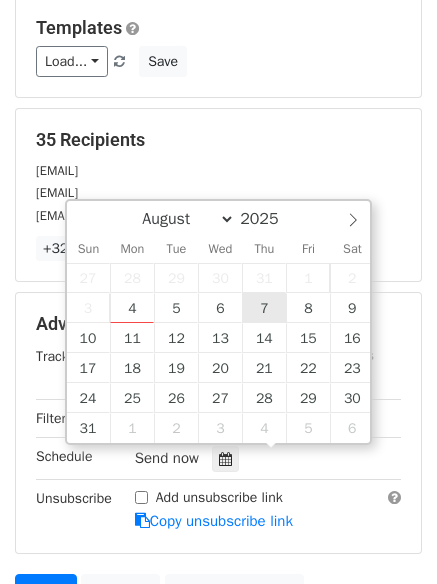 type on "2025-08-07 12:00" 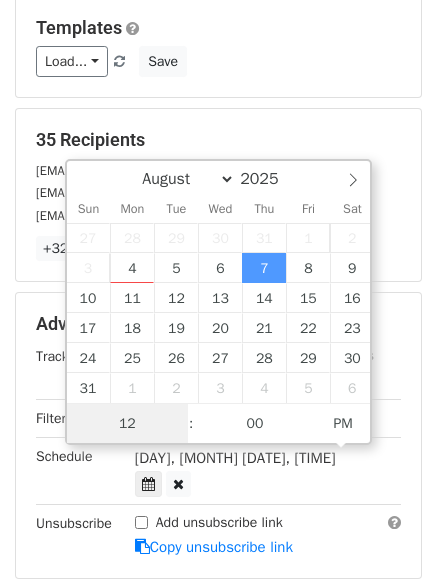 scroll, scrollTop: 1, scrollLeft: 0, axis: vertical 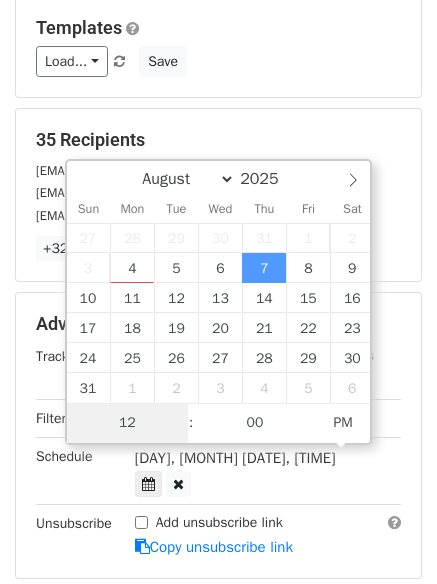 type on "7" 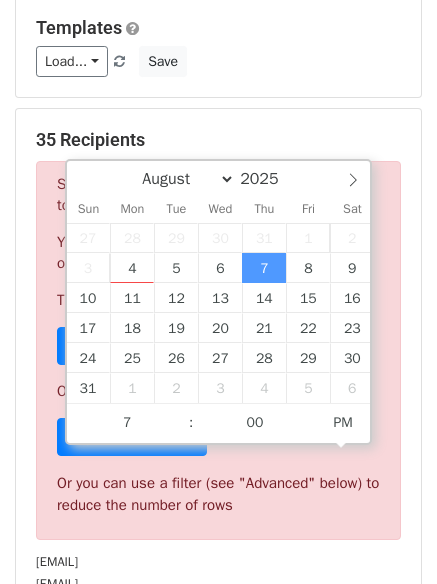 type on "2025-08-07 19:00" 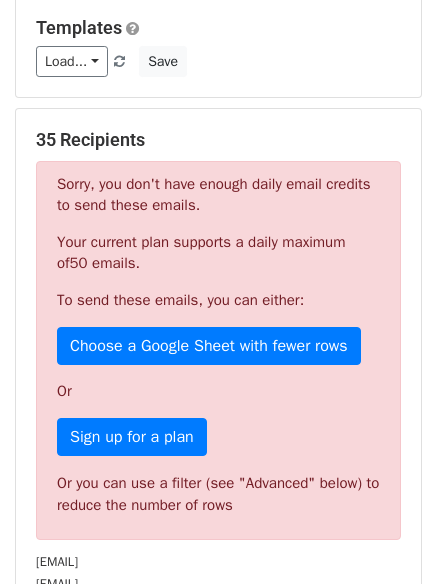 click on "Sorry, you don't have enough daily email credits to send these emails.
Your current plan supports a daily maximum of  50 emails .
To send these emails, you can either:
Choose a Google Sheet with fewer rows
Or
Sign up for a plan
Or you can use a filter (see "Advanced" below) to reduce the number of rows" at bounding box center (218, 350) 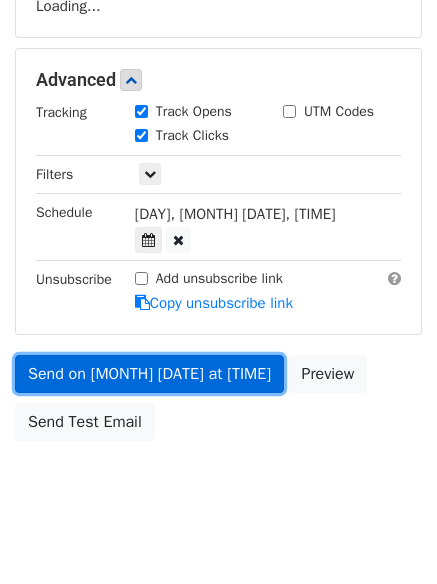 click on "Send on Aug 7 at 7:00pm" at bounding box center (149, 374) 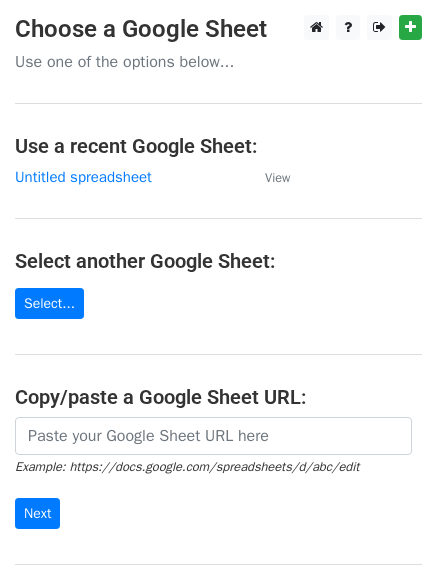 scroll, scrollTop: 0, scrollLeft: 0, axis: both 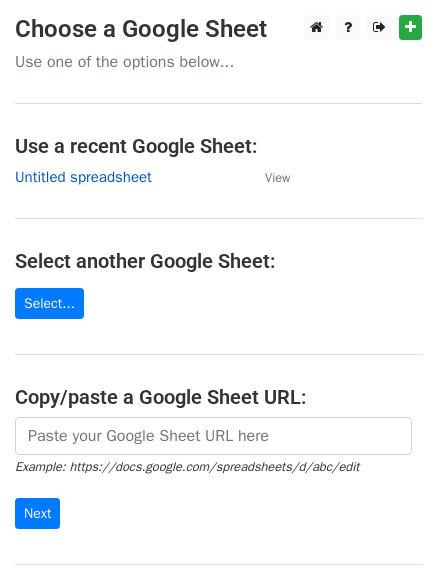 click on "Untitled spreadsheet" at bounding box center (83, 177) 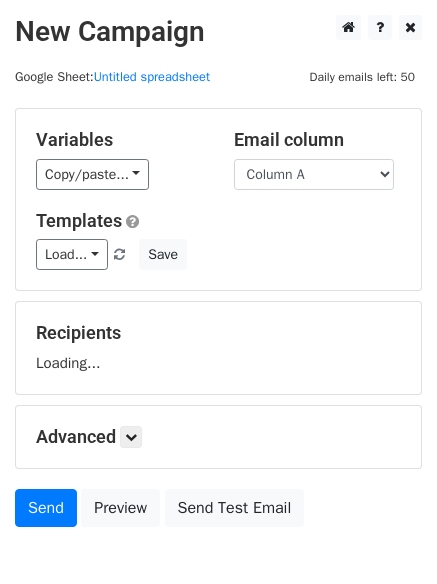 scroll, scrollTop: 0, scrollLeft: 0, axis: both 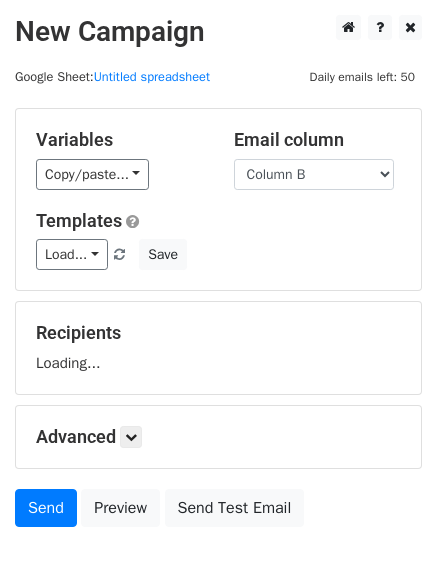 click on "Column A
Column B
Column C" at bounding box center [314, 174] 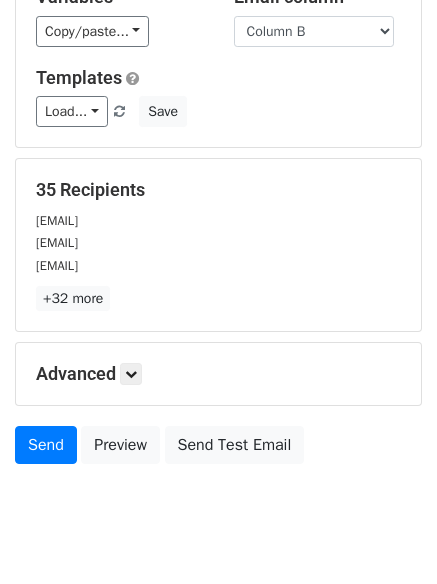 scroll, scrollTop: 193, scrollLeft: 0, axis: vertical 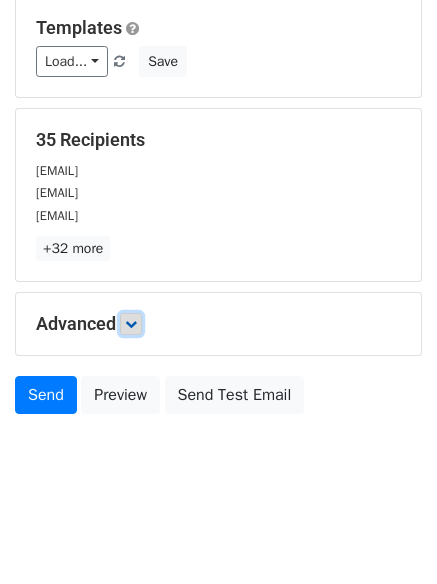 click at bounding box center (131, 324) 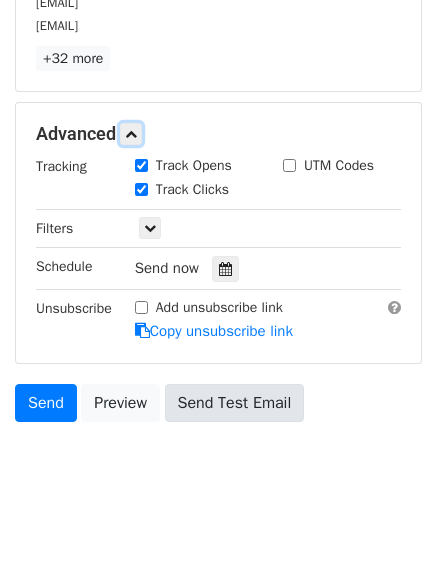 scroll, scrollTop: 389, scrollLeft: 0, axis: vertical 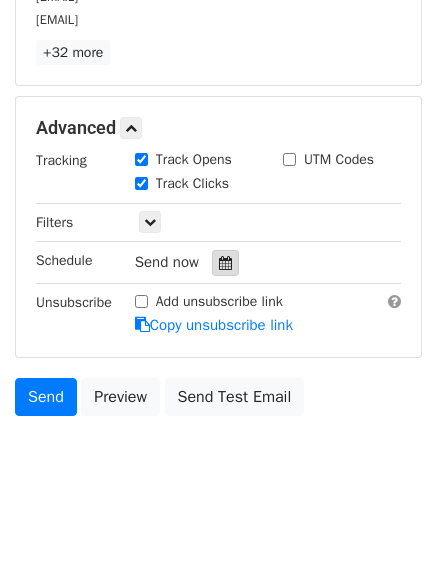 click at bounding box center [225, 263] 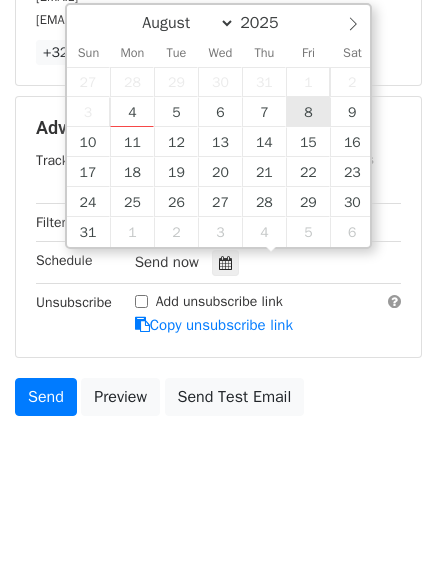 type on "[DATE] [TIME]" 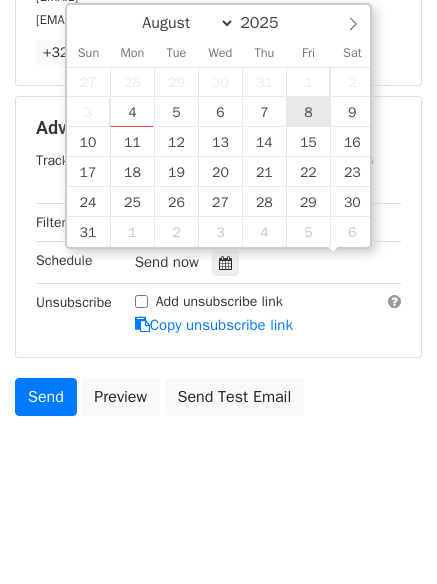 scroll, scrollTop: 1, scrollLeft: 0, axis: vertical 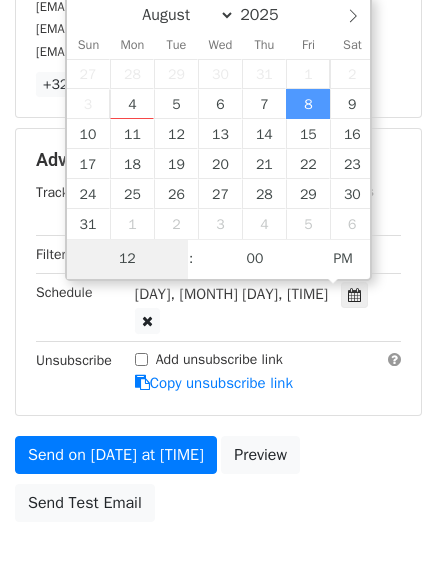 type on "8" 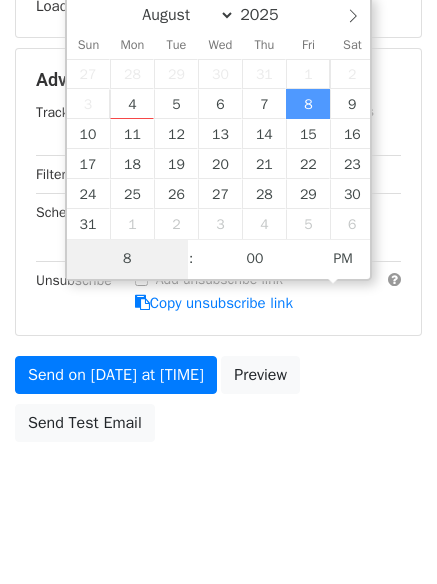 scroll, scrollTop: 389, scrollLeft: 0, axis: vertical 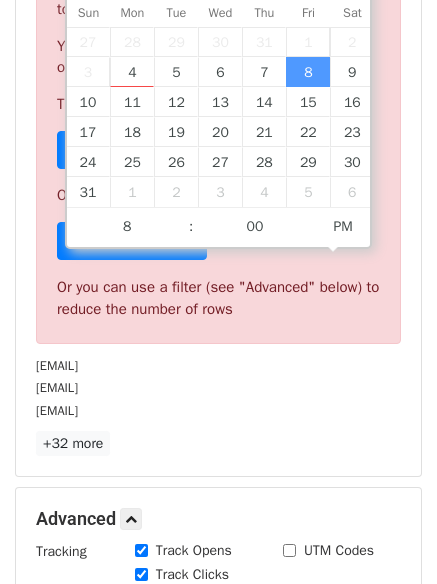 type on "2025-08-08 20:00" 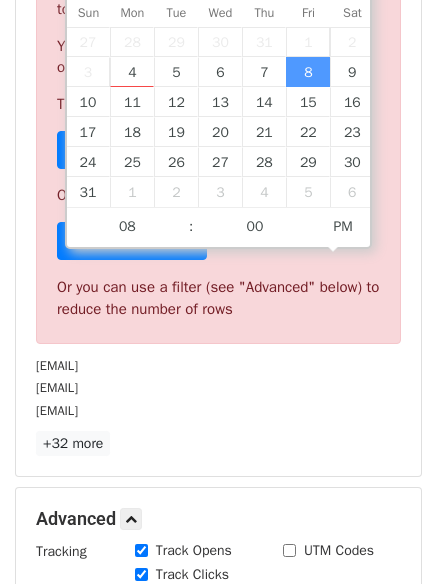 click on "35 Recipients
Sorry, you don't have enough daily email credits to send these emails.
Your current plan supports a daily maximum of  50 emails .
To send these emails, you can either:
Choose a Google Sheet with fewer rows
Or
Sign up for a plan
Or you can use a filter (see "Advanced" below) to reduce the number of rows
tattoofaction@gmail.com
wildzerodesigns@gmail.com
info@marcusgrahamproject.org
+32 more
35 Recipients
×
tattoofaction@gmail.com
wildzerodesigns@gmail.com
info@marcusgrahamproject.org
contact@weareteaminc.org
flagday@nationalflagday.com
magness@jodimagness.org
info@justiceinaging.org
vbarrington@justiceinaging.org
gagvorganization@gmail.com
gagvfoundation@gmail.com
info@berniesanders.com
store@berniesanders.com
appointments@brookstrottermd.net
contact@rememberthe400.com
info@squareonejustice.org
info@cck-9.org" at bounding box center (218, 194) 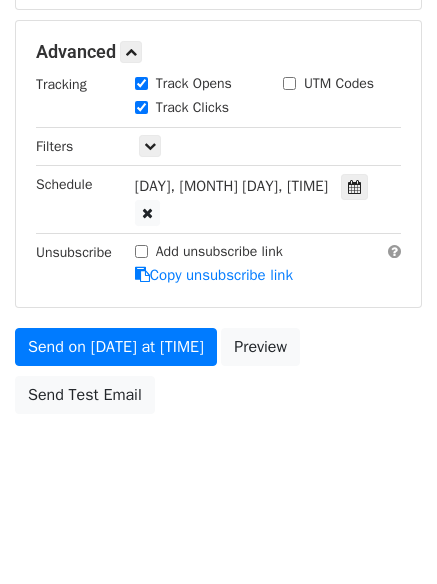 scroll, scrollTop: 357, scrollLeft: 0, axis: vertical 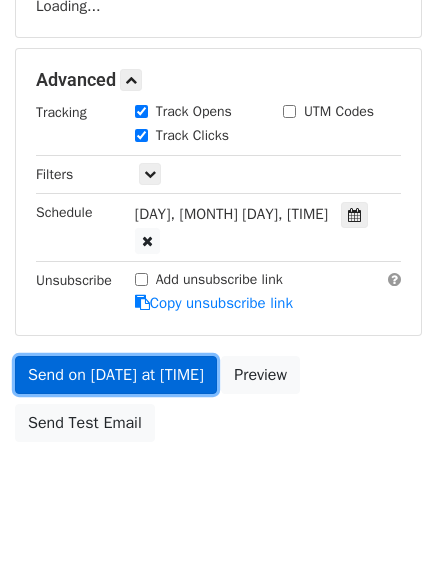 click on "Send on Aug 8 at 8:00pm" at bounding box center [116, 375] 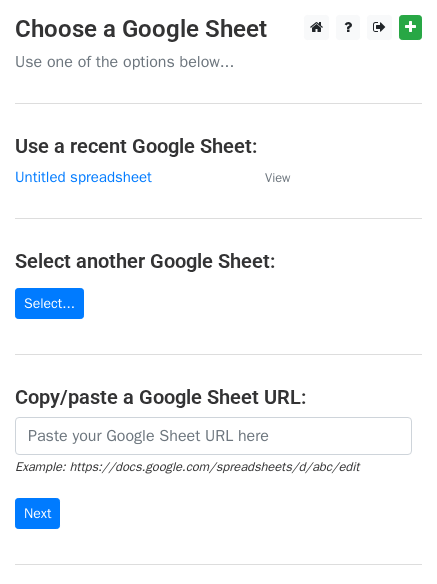 scroll, scrollTop: 0, scrollLeft: 0, axis: both 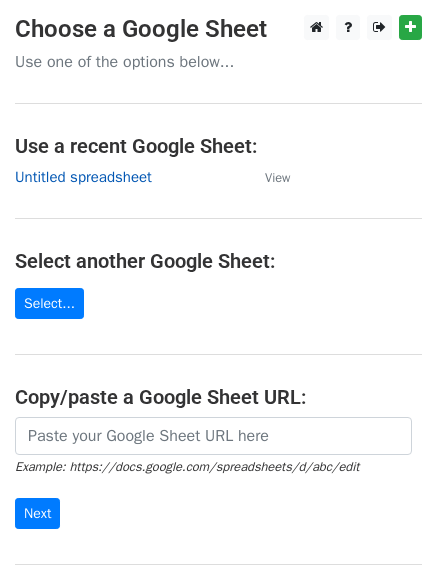 click on "Untitled spreadsheet" at bounding box center [83, 177] 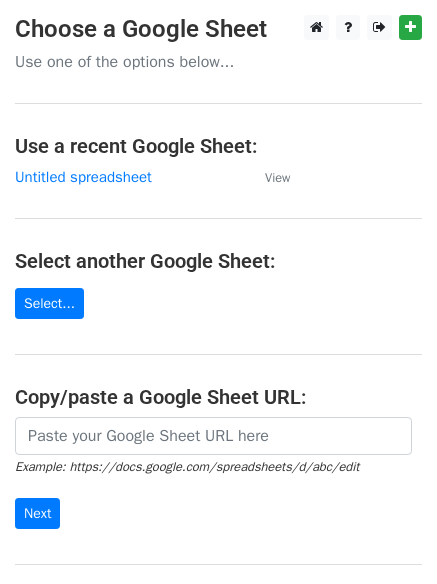 click on "Choose a Google Sheet
Use one of the options below...
Use a recent Google Sheet:
Untitled spreadsheet
View
Select another Google Sheet:
Select...
Copy/paste a Google Sheet URL:
Example:
https://docs.google.com/spreadsheets/d/abc/edit
Next
Google Sheets
Need help?
Help
×
Why do I need to copy/paste a Google Sheet URL?
Normally, MergeMail would show you a list of your Google Sheets to choose from, but because you didn't allow MergeMail access to your Google Drive, it cannot show you a list of your Google Sheets. You can read more about permissions in our  support pages .
If you'd like to see a list of your Google Sheets, you'll need to  sign out of MergeMail  and then sign back in and allow access to your Google Drive.
Are your recipients in a CSV or Excel file?
Import your CSV or Excel file into a Google Sheet  then try again.
Need help with something else?
," at bounding box center [218, 325] 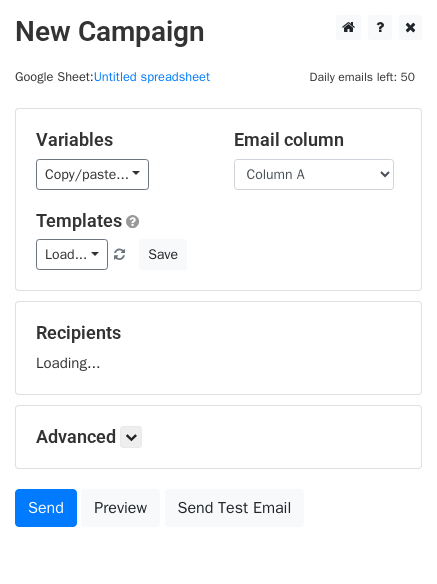 scroll, scrollTop: 0, scrollLeft: 0, axis: both 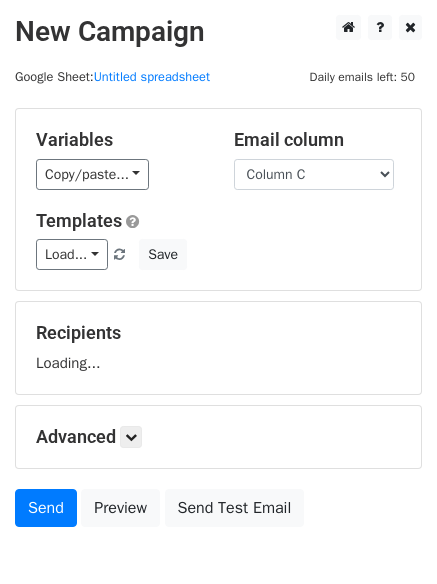 click on "Column A
Column B
Column C" at bounding box center [314, 174] 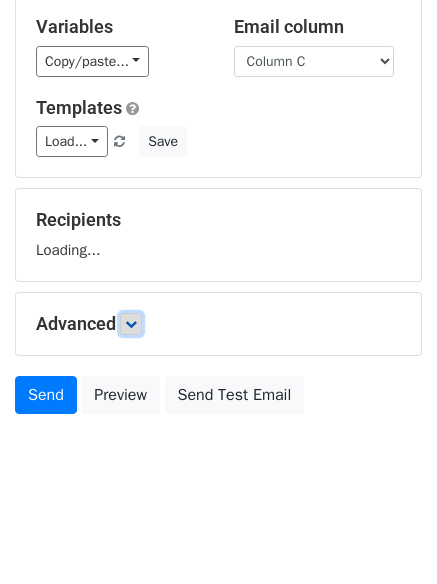click at bounding box center [131, 324] 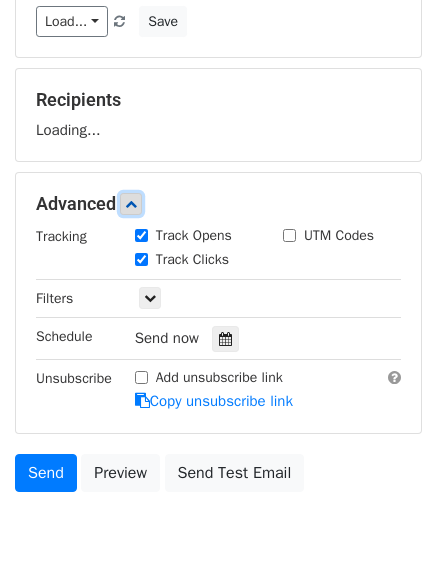 scroll, scrollTop: 237, scrollLeft: 0, axis: vertical 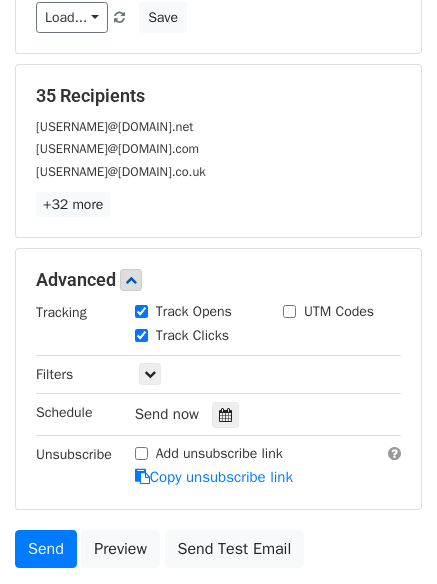 click on "Track Clicks" at bounding box center [194, 337] 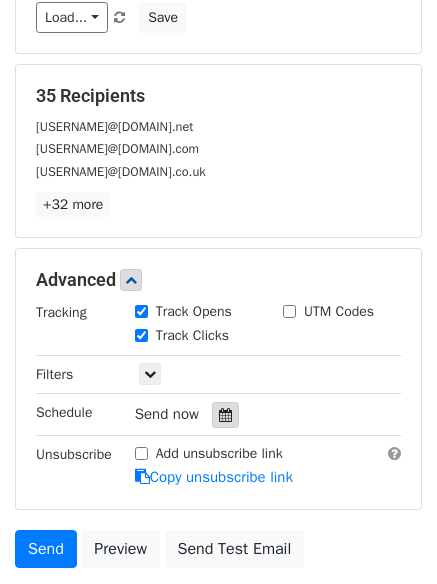 click at bounding box center (225, 415) 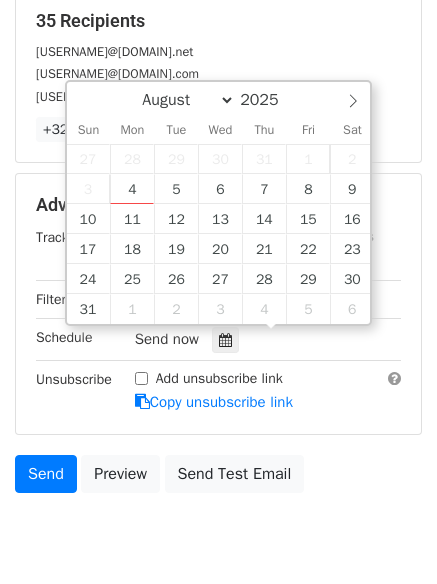 scroll, scrollTop: 389, scrollLeft: 0, axis: vertical 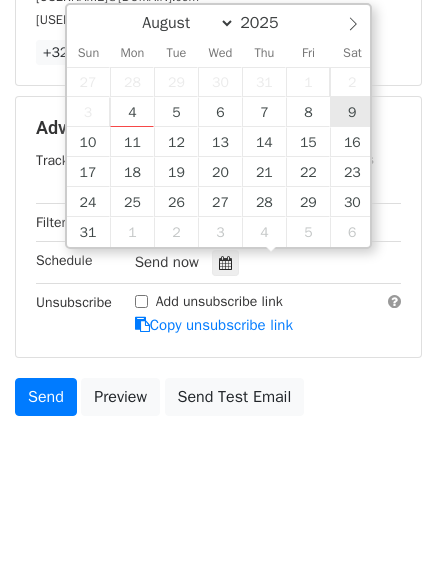 type on "2025-08-09 12:00" 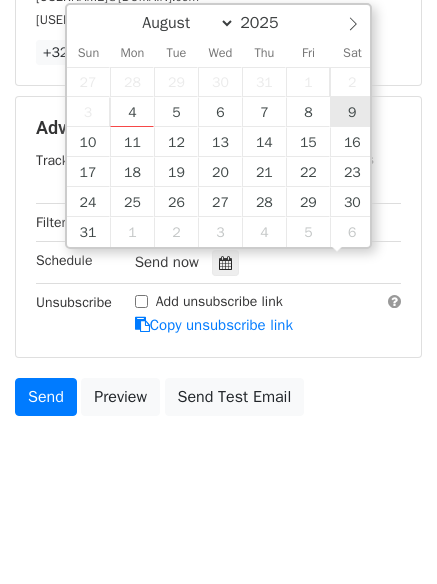scroll, scrollTop: 1, scrollLeft: 0, axis: vertical 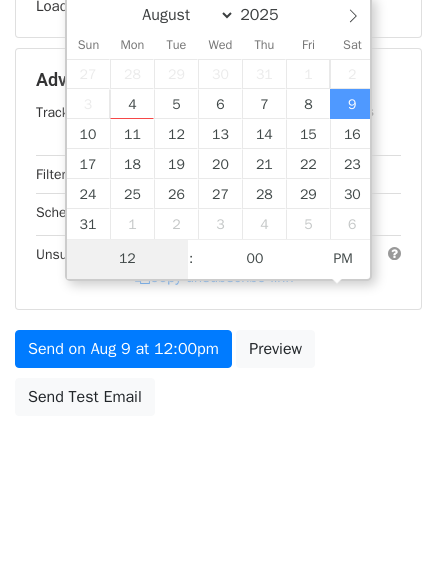 type on "9" 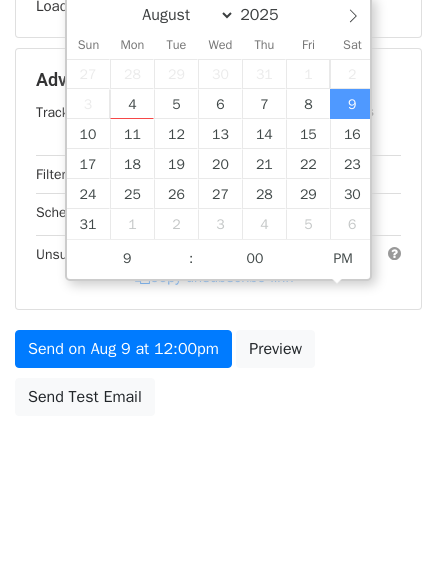 type on "2025-08-09 21:00" 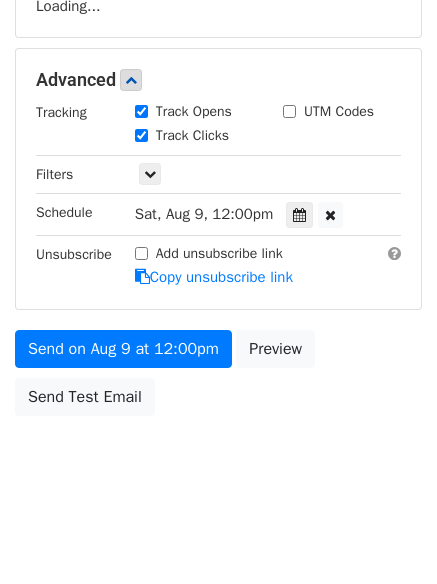 click on "New Campaign
Daily emails left: 50
Google Sheet:
Untitled spreadsheet
Variables
Copy/paste...
{{Column A}}
{{Column B}}
{{Column C}}
Email column
Column A
Column B
Column C
Templates
Load...
No templates saved
Save
Recipients Loading...
Advanced
Tracking
Track Opens
UTM Codes
Track Clicks
Filters
Only include spreadsheet rows that match the following filters:
Schedule
Sat, Aug 9, 12:00pm
2025-08-09 21:00
Unsubscribe
Add unsubscribe link
Copy unsubscribe link
Send on Aug 9 at 12:00pm
Preview
Send Test Email
August September October November December 2025
Sun Mon Tue Wed Thu Fri Sat
1" at bounding box center [218, 82] 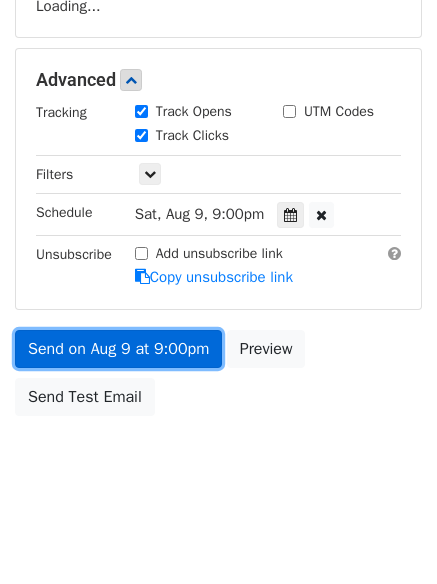 click on "Send on Aug 9 at 9:00pm" at bounding box center (118, 349) 